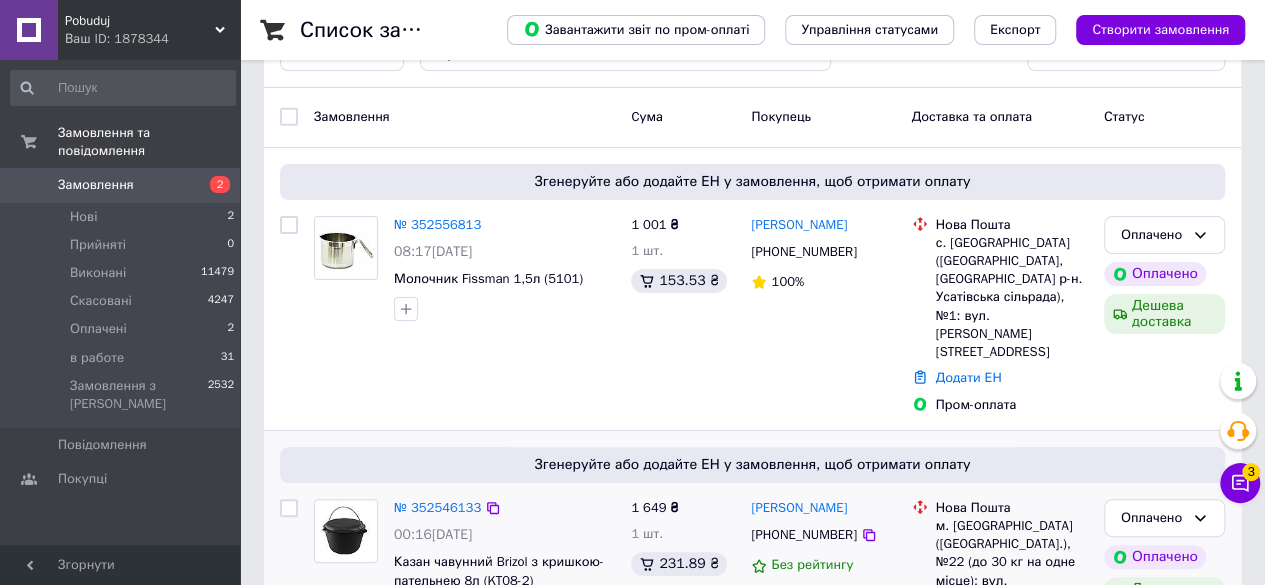 scroll, scrollTop: 100, scrollLeft: 0, axis: vertical 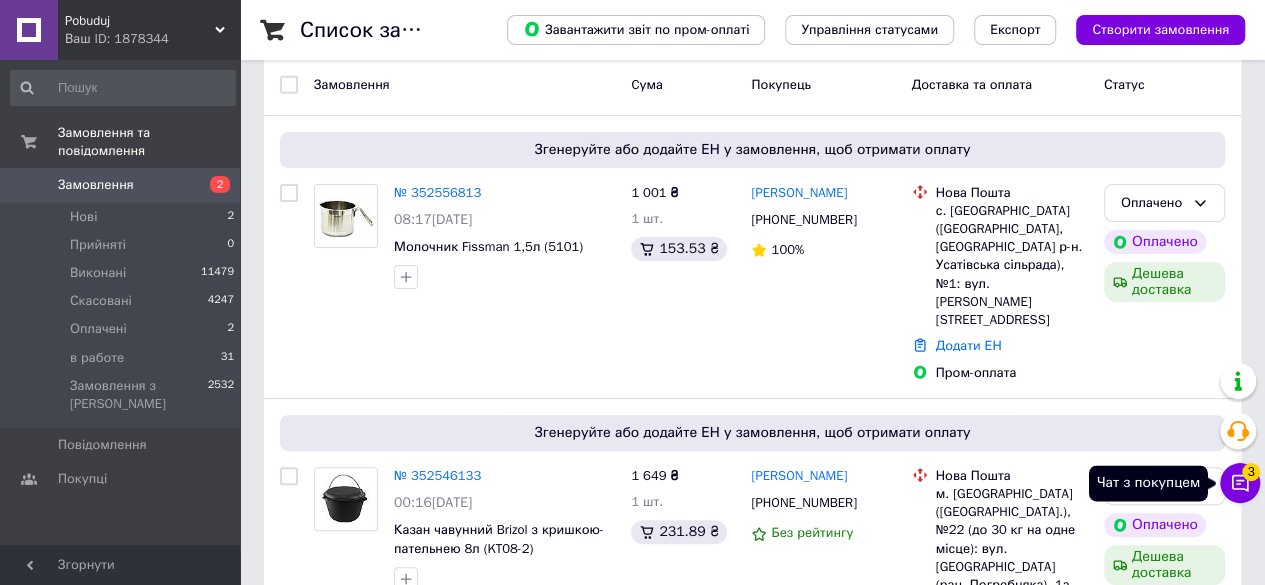 click 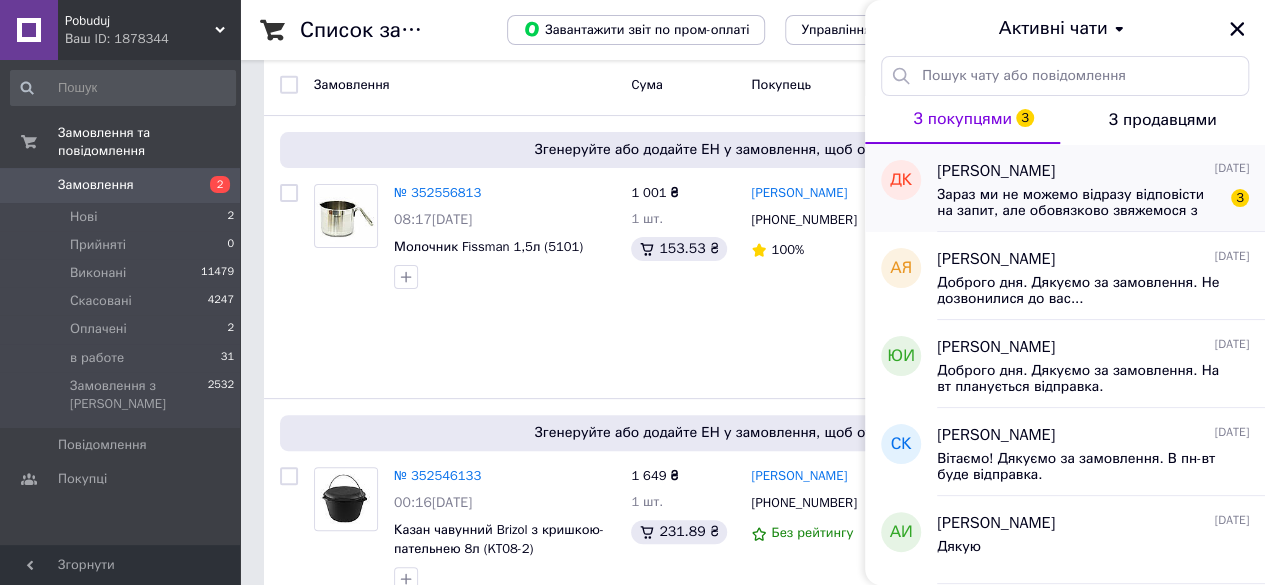 click on "Зараз ми не можемо відразу відповісти на запит, але обовязково звяжемося з Вами  в робочі години компаніїї. Дякуємо за розуміння." at bounding box center (1079, 203) 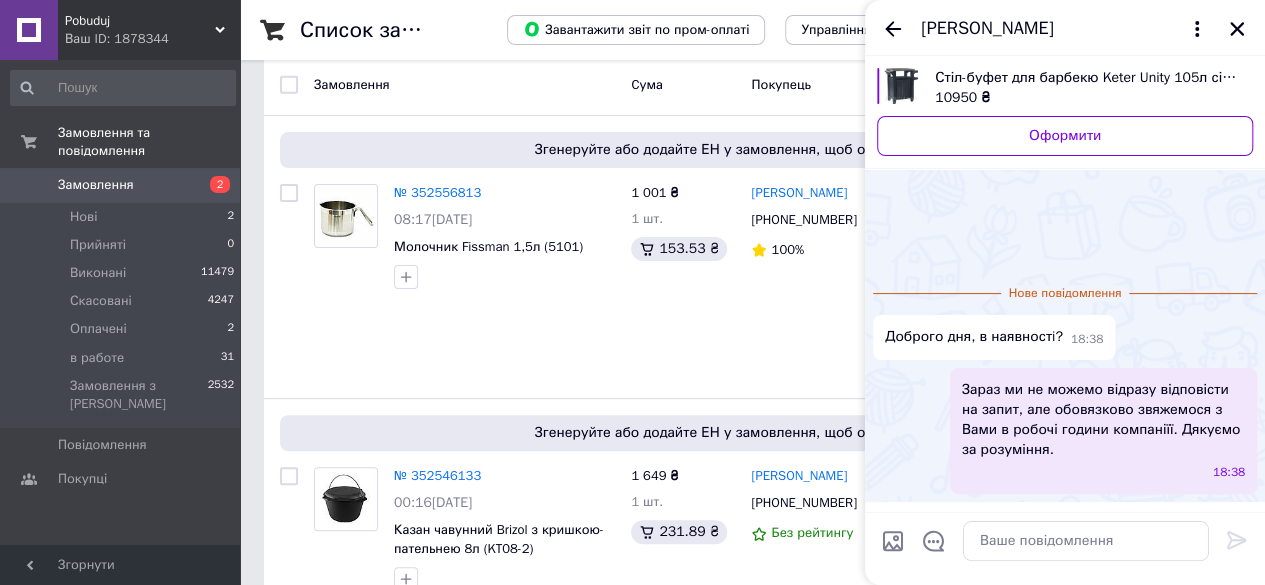 scroll, scrollTop: 64, scrollLeft: 0, axis: vertical 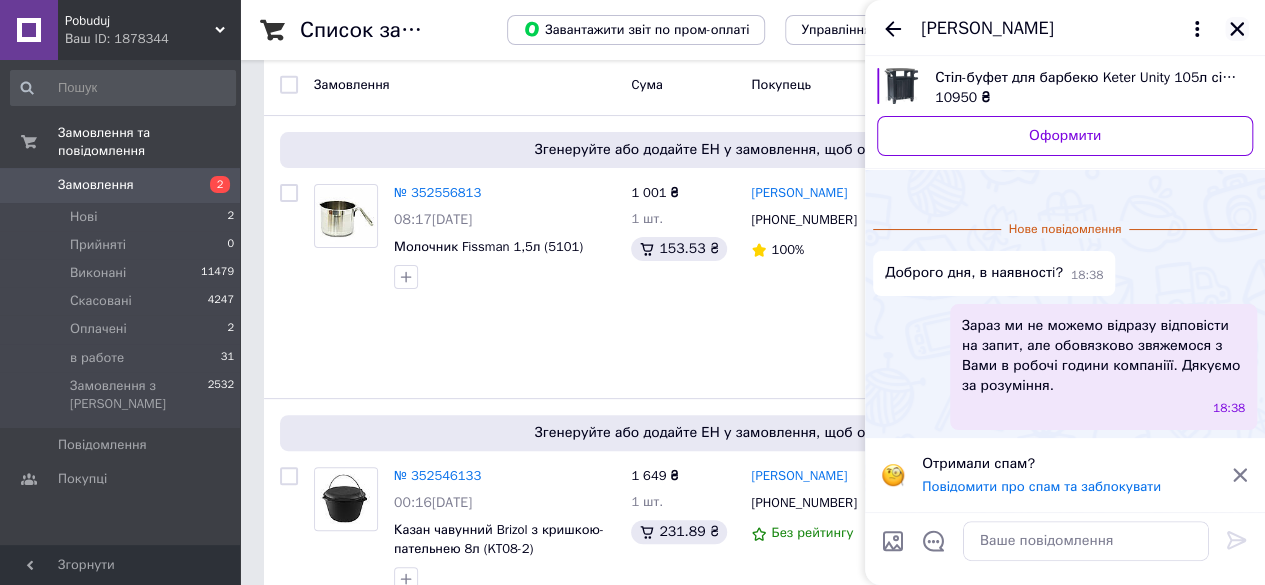 click 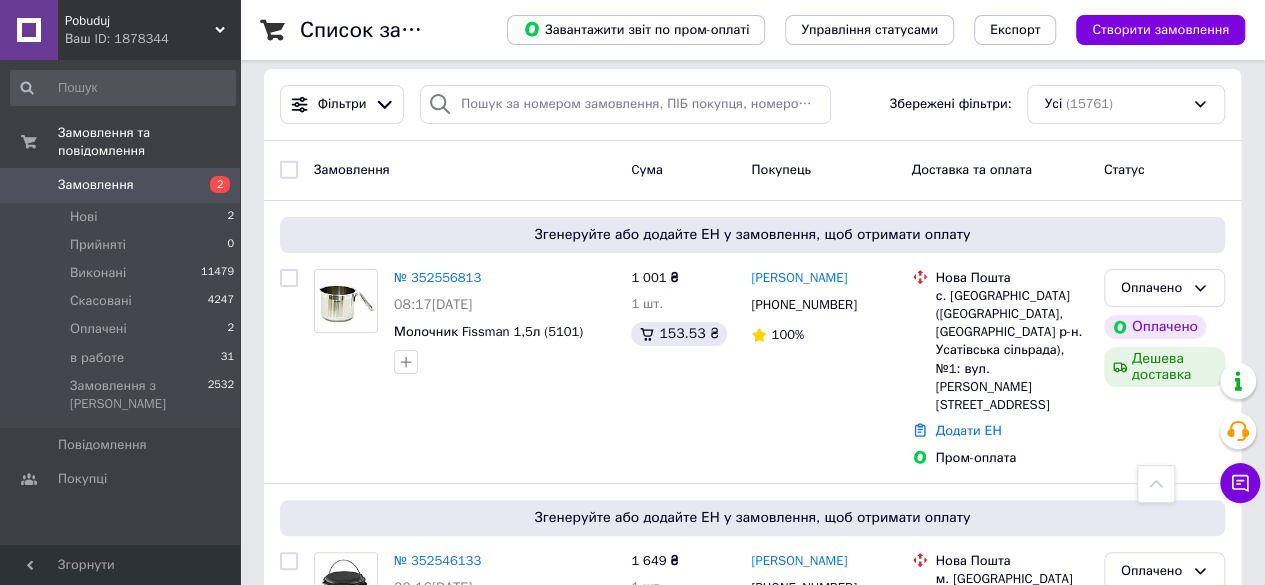 scroll, scrollTop: 0, scrollLeft: 0, axis: both 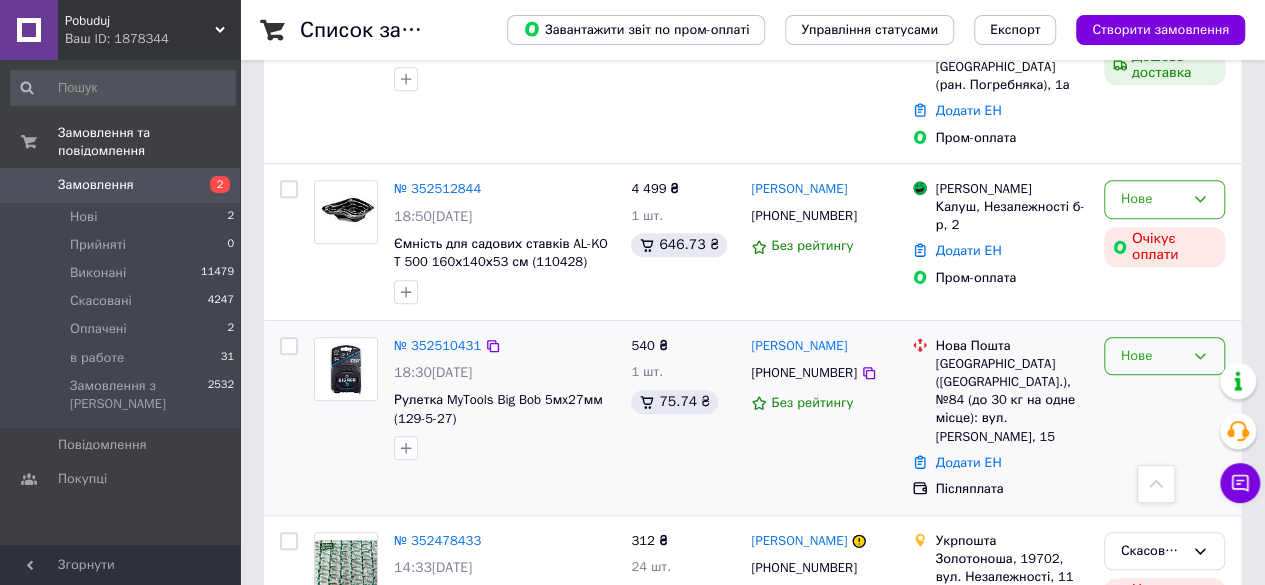 click on "Нове" at bounding box center [1152, 356] 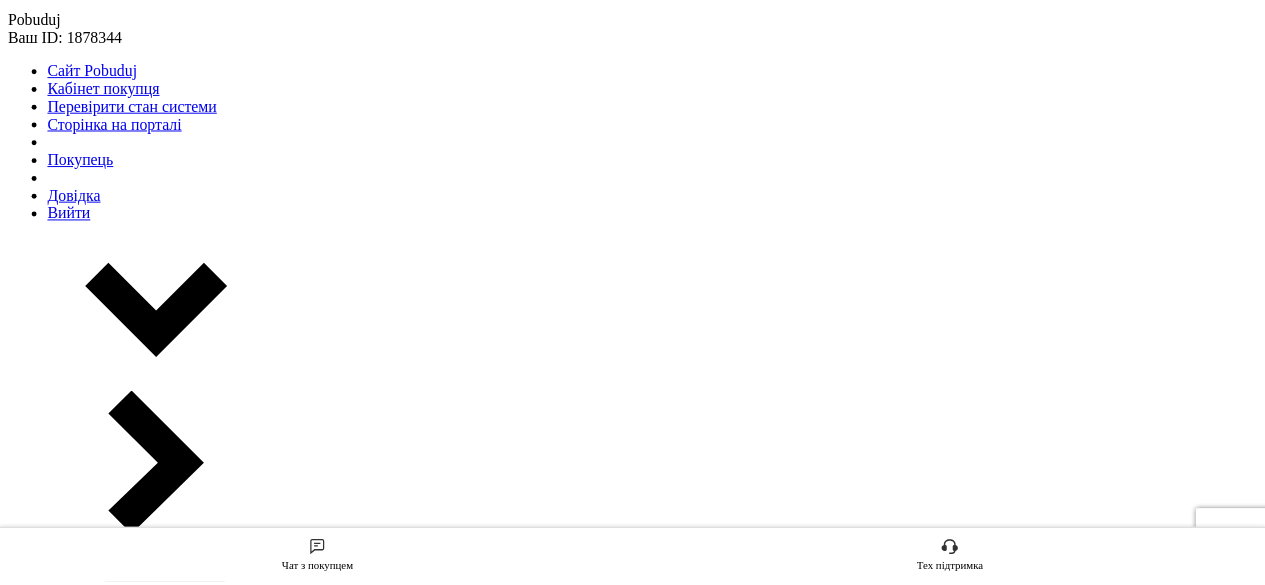 scroll, scrollTop: 600, scrollLeft: 0, axis: vertical 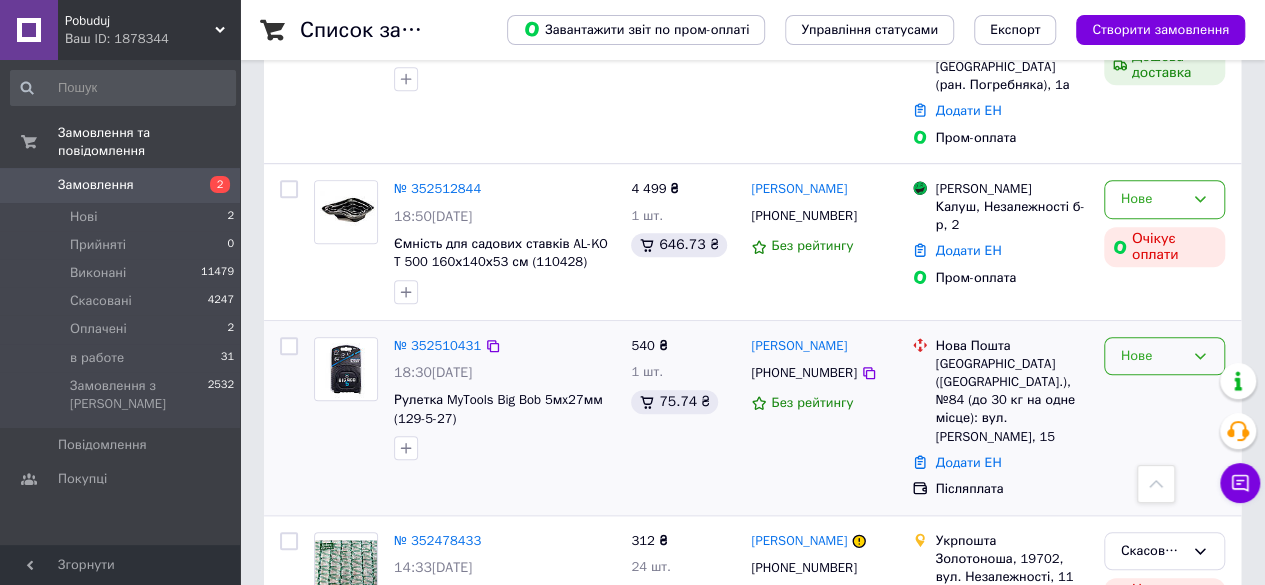 drag, startPoint x: 1170, startPoint y: 285, endPoint x: 1169, endPoint y: 300, distance: 15.033297 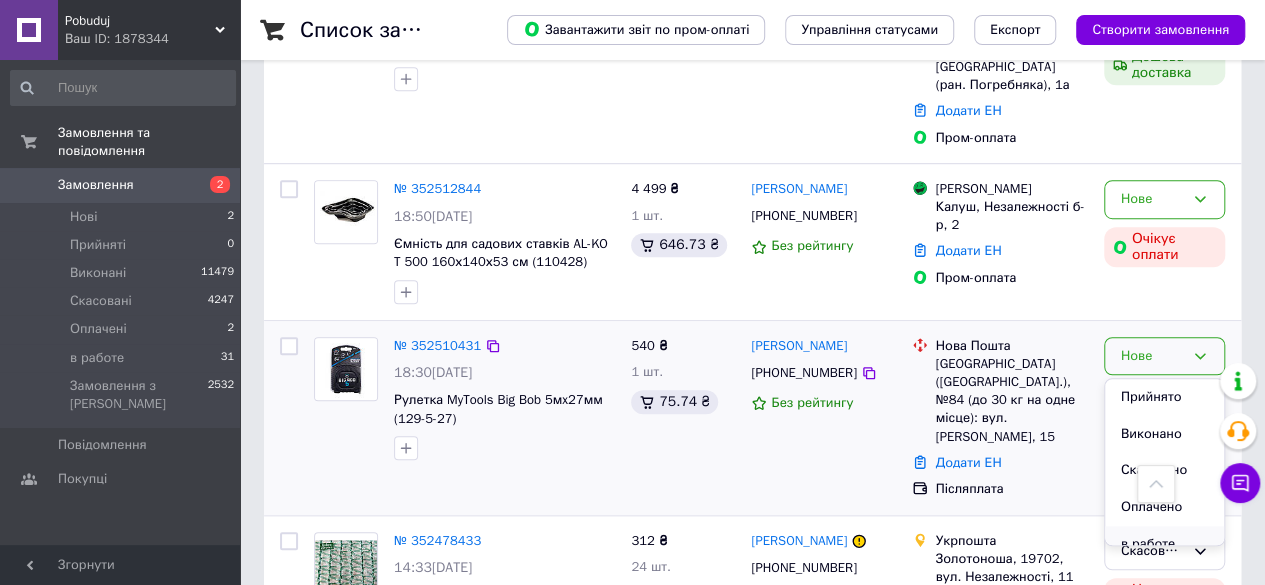 click on "в работе" at bounding box center (1164, 544) 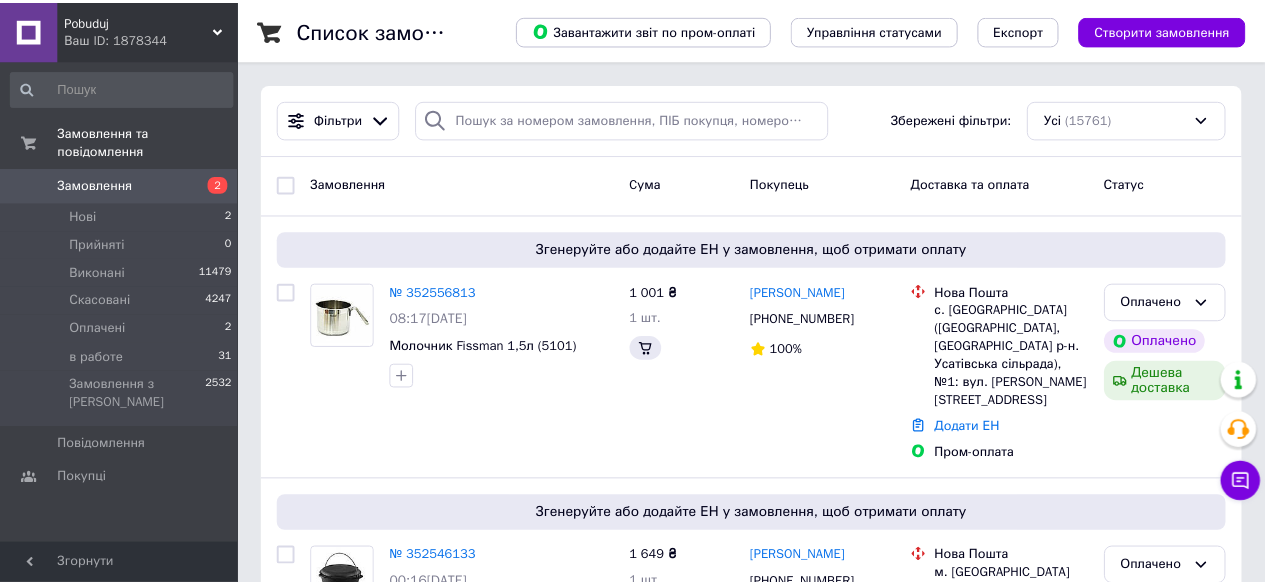scroll, scrollTop: 600, scrollLeft: 0, axis: vertical 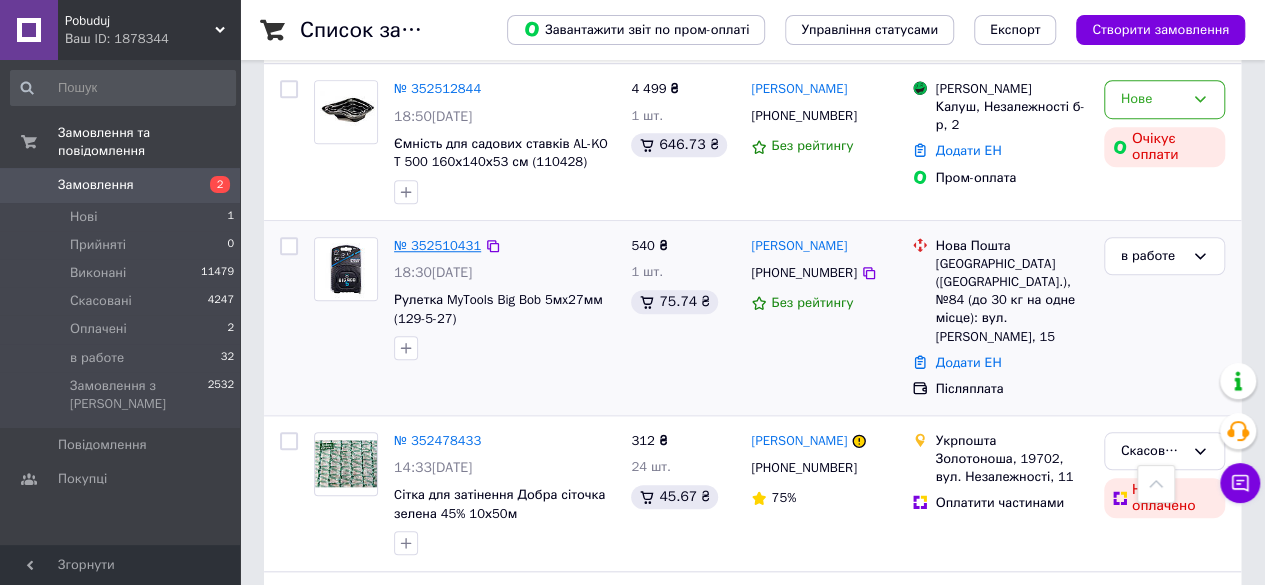 click on "№ 352510431" at bounding box center (437, 245) 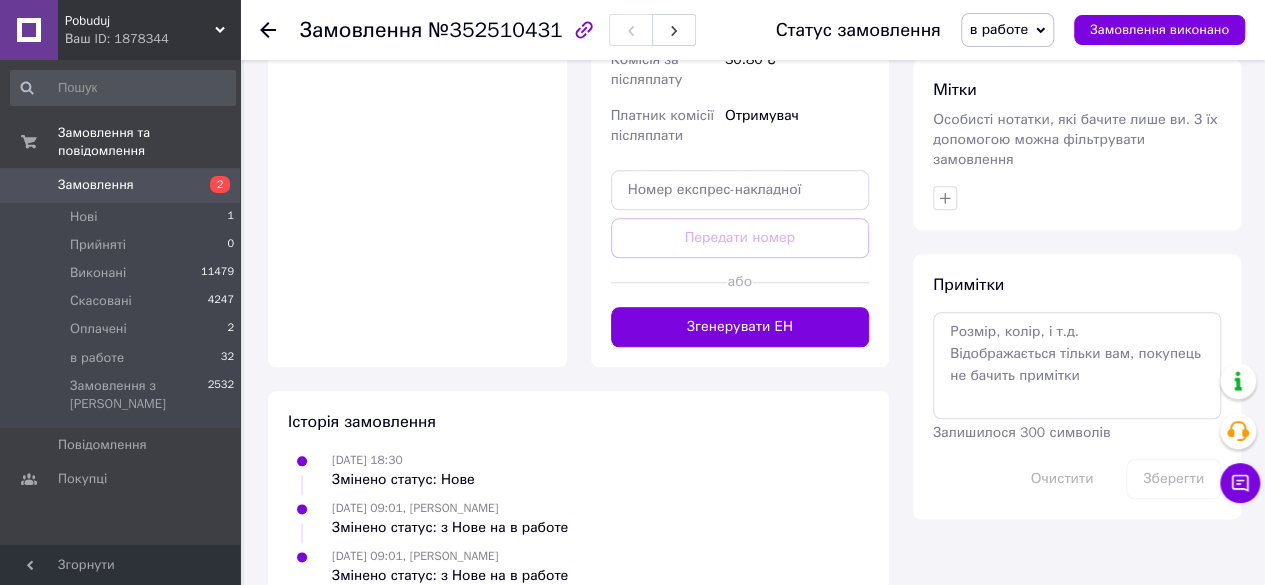 scroll, scrollTop: 924, scrollLeft: 0, axis: vertical 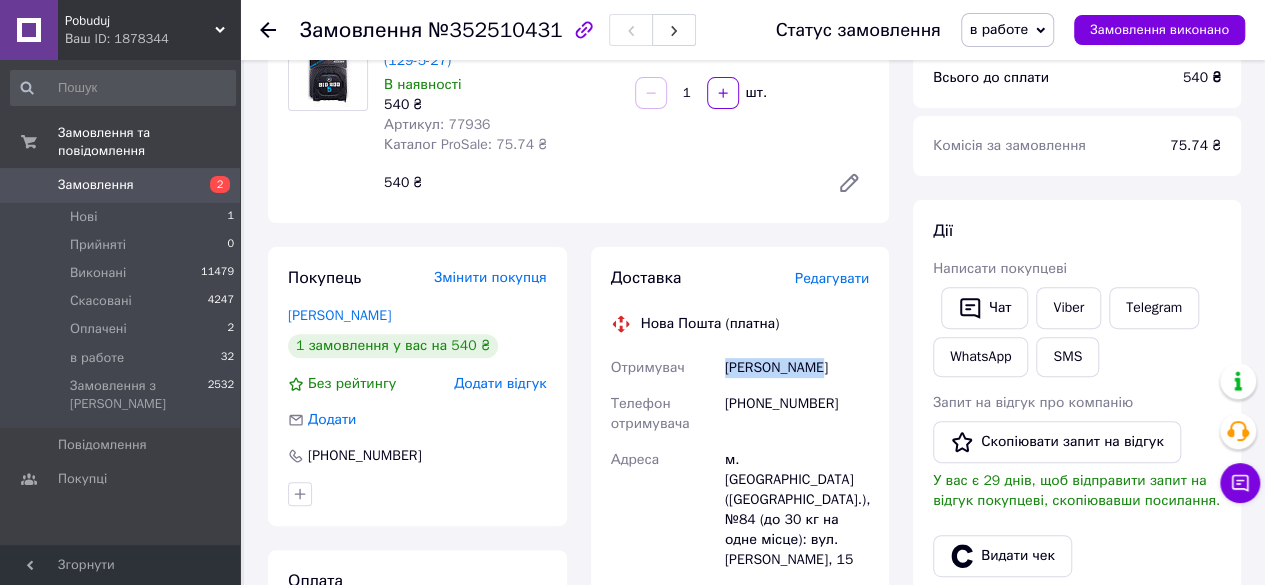 drag, startPoint x: 808, startPoint y: 371, endPoint x: 710, endPoint y: 370, distance: 98.005104 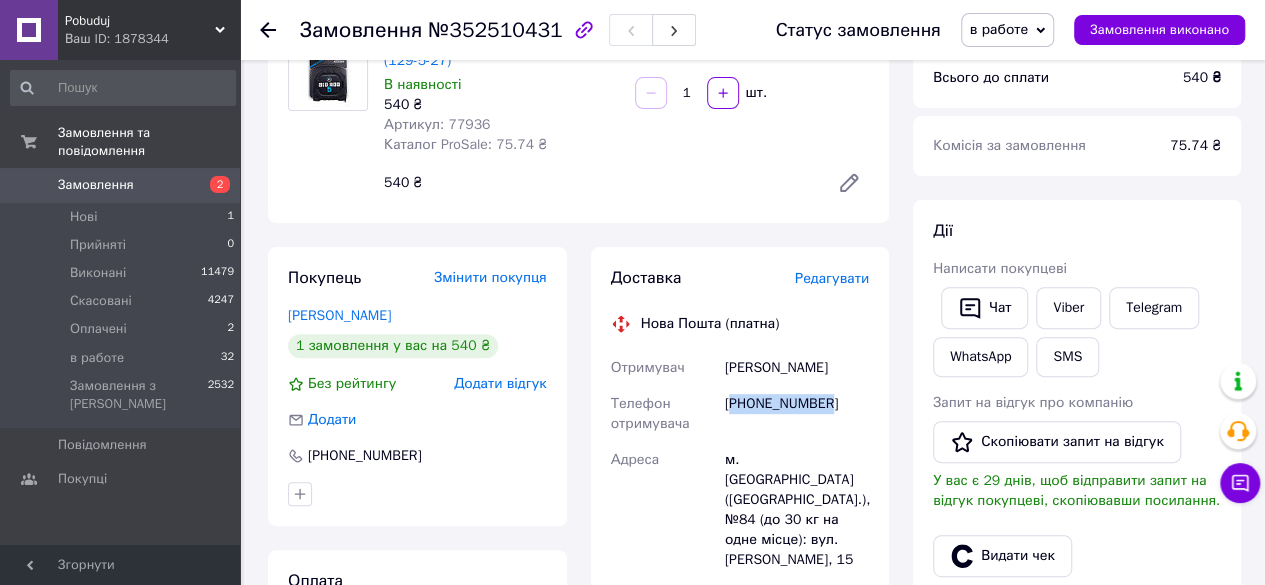 drag, startPoint x: 844, startPoint y: 409, endPoint x: 730, endPoint y: 410, distance: 114.00439 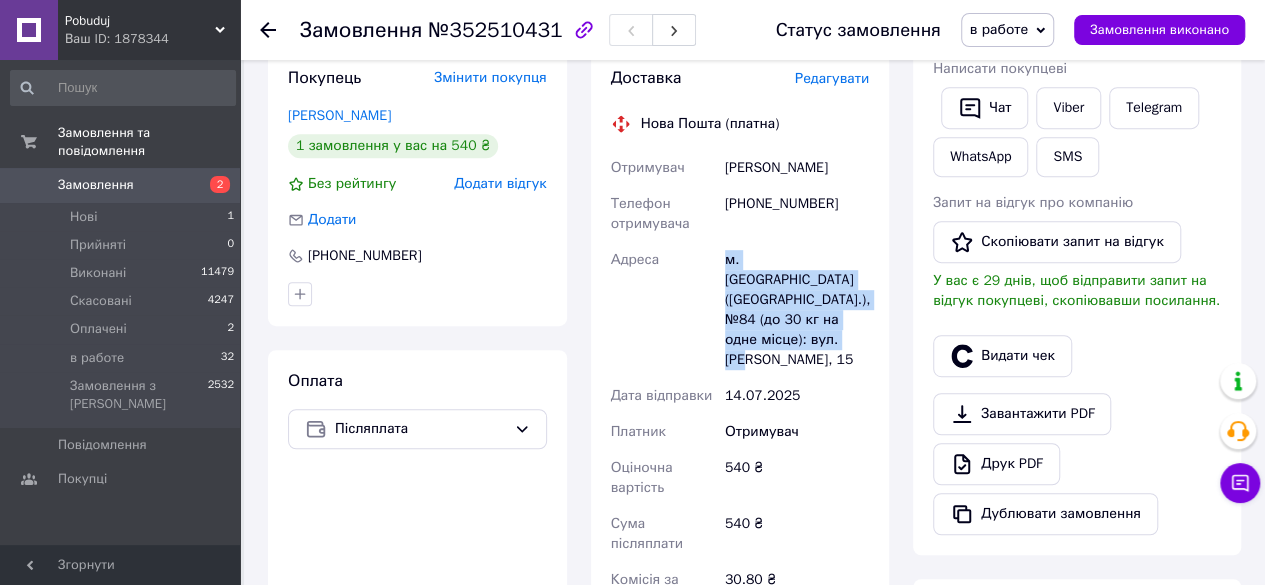drag, startPoint x: 729, startPoint y: 327, endPoint x: 712, endPoint y: 269, distance: 60.440052 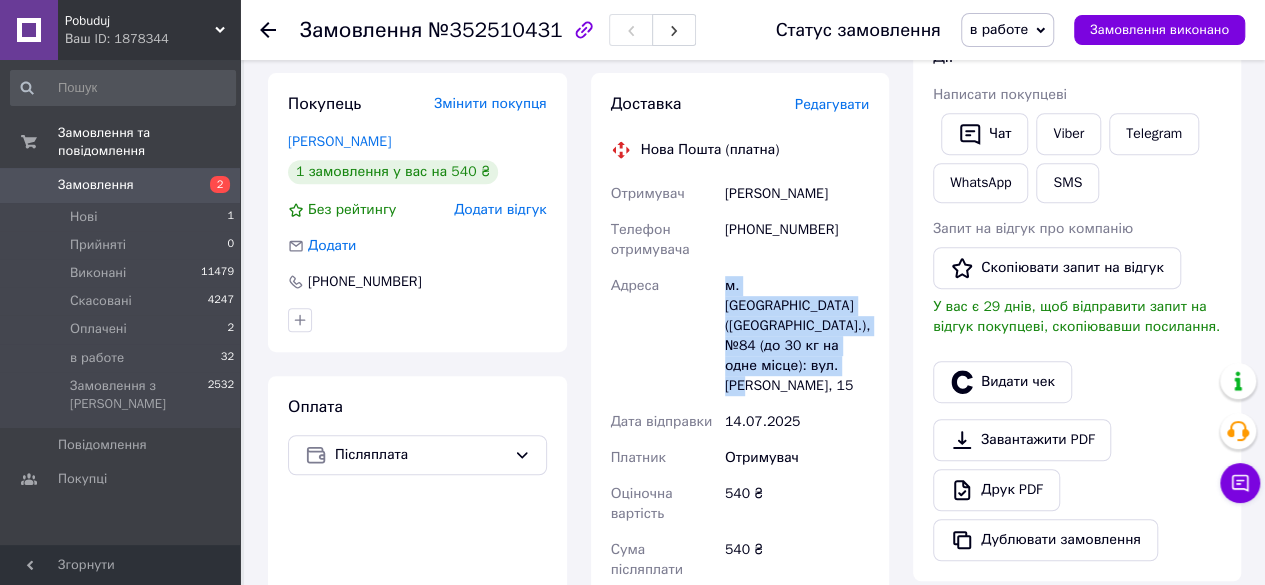 scroll, scrollTop: 300, scrollLeft: 0, axis: vertical 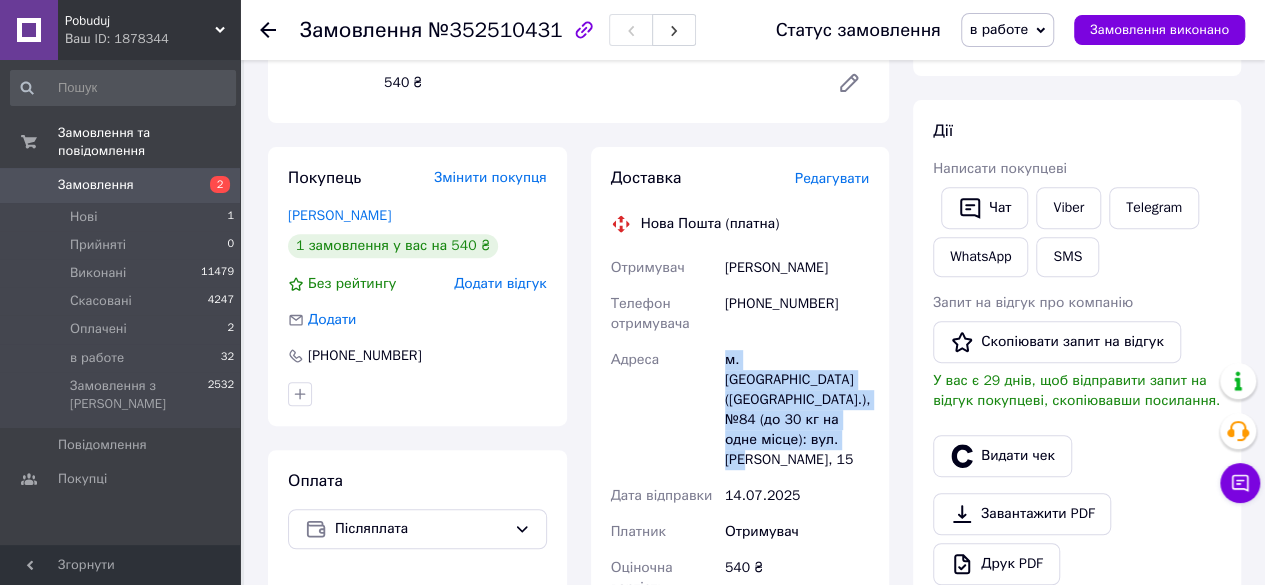 click on "Замовлення 2" at bounding box center (123, 185) 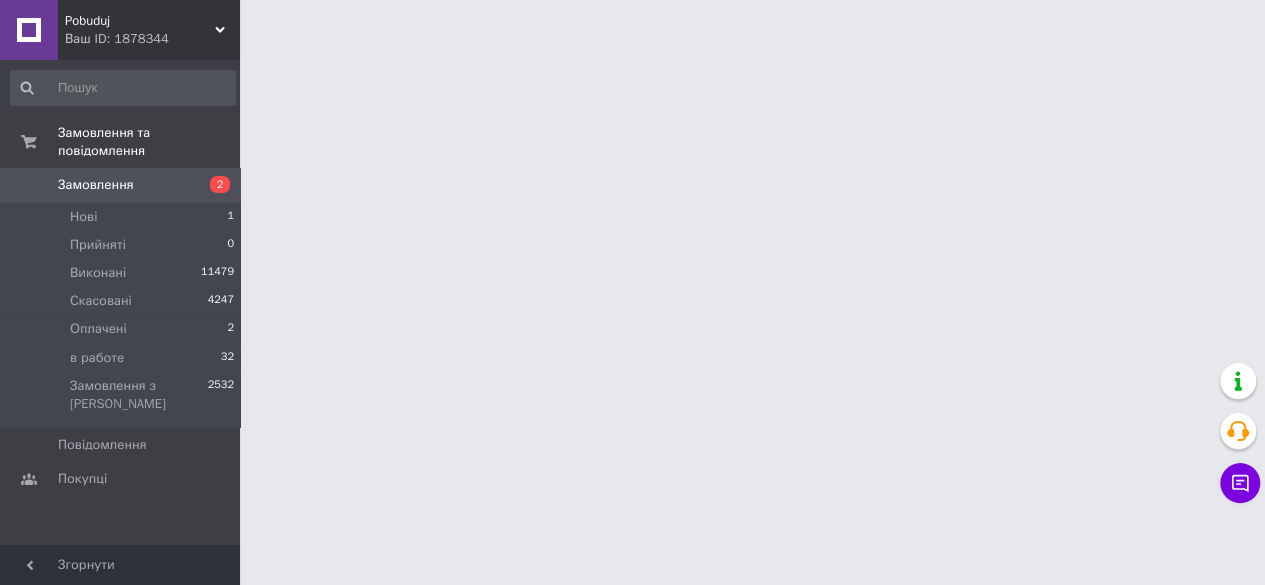 scroll, scrollTop: 0, scrollLeft: 0, axis: both 